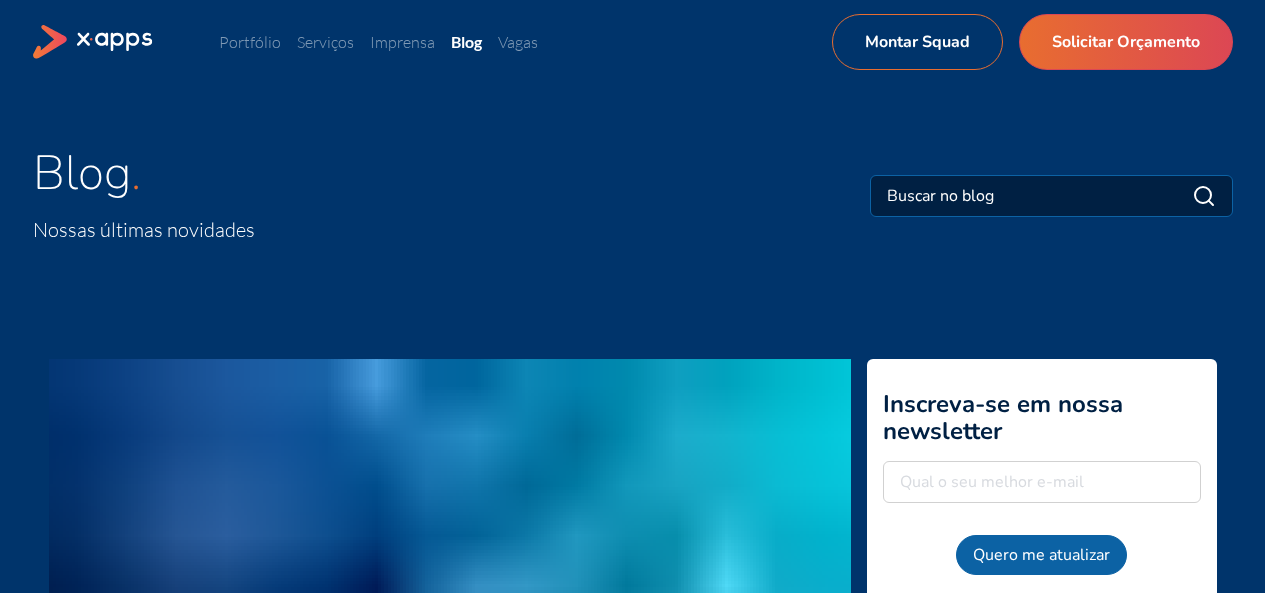 scroll, scrollTop: 501, scrollLeft: 0, axis: vertical 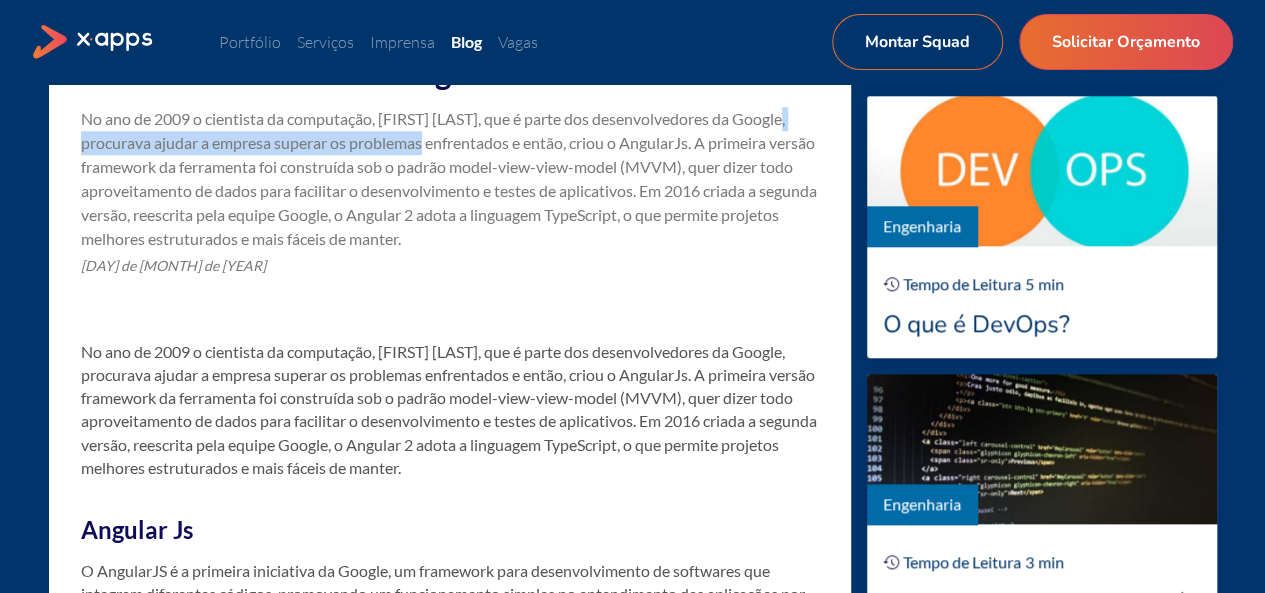 drag, startPoint x: 77, startPoint y: 148, endPoint x: 444, endPoint y: 135, distance: 367.23016 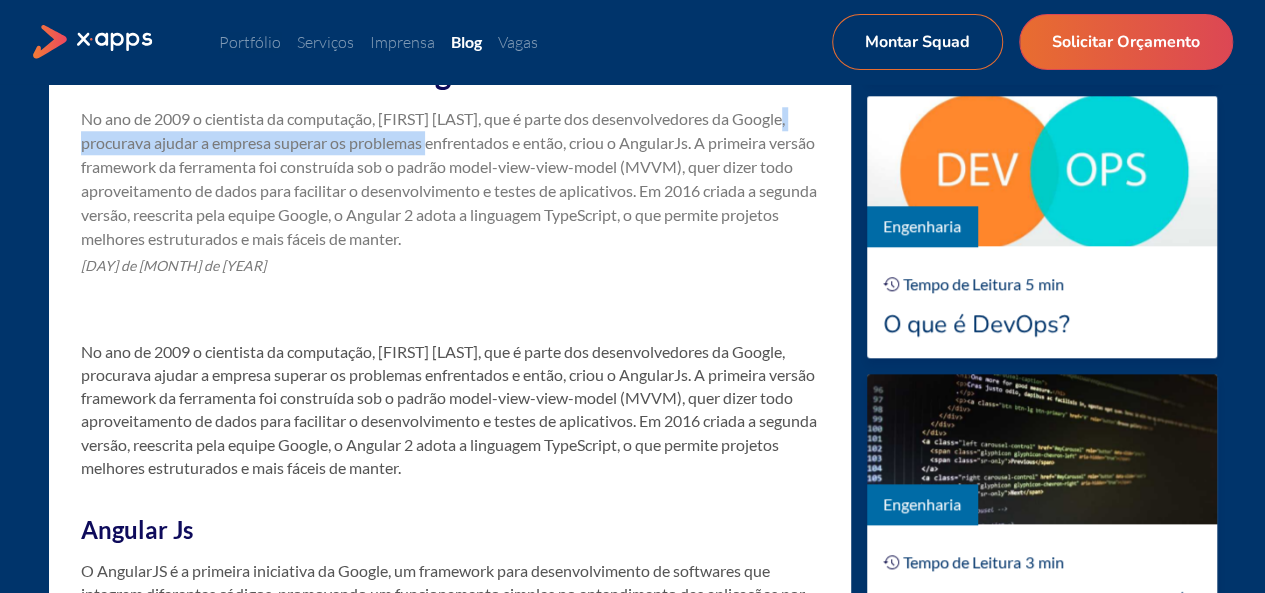 click on "No ano de 2009 o cientista da computação, [FIRST] [LAST], que é parte dos desenvolvedores da Google, procurava ajudar a empresa superar os problemas enfrentados e então, criou o AngularJs. A primeira versão framework da ferramenta foi construída sob o padrão model-view-view-model (MVVM), quer dizer todo aproveitamento de dados para facilitar o desenvolvimento e testes de aplicativos. Em 2016 criada a segunda versão, reescrita pela equipe Google, o Angular 2 adota a linguagem TypeScript, o que permite projetos melhores estruturados e mais fáceis de manter." at bounding box center [450, 179] 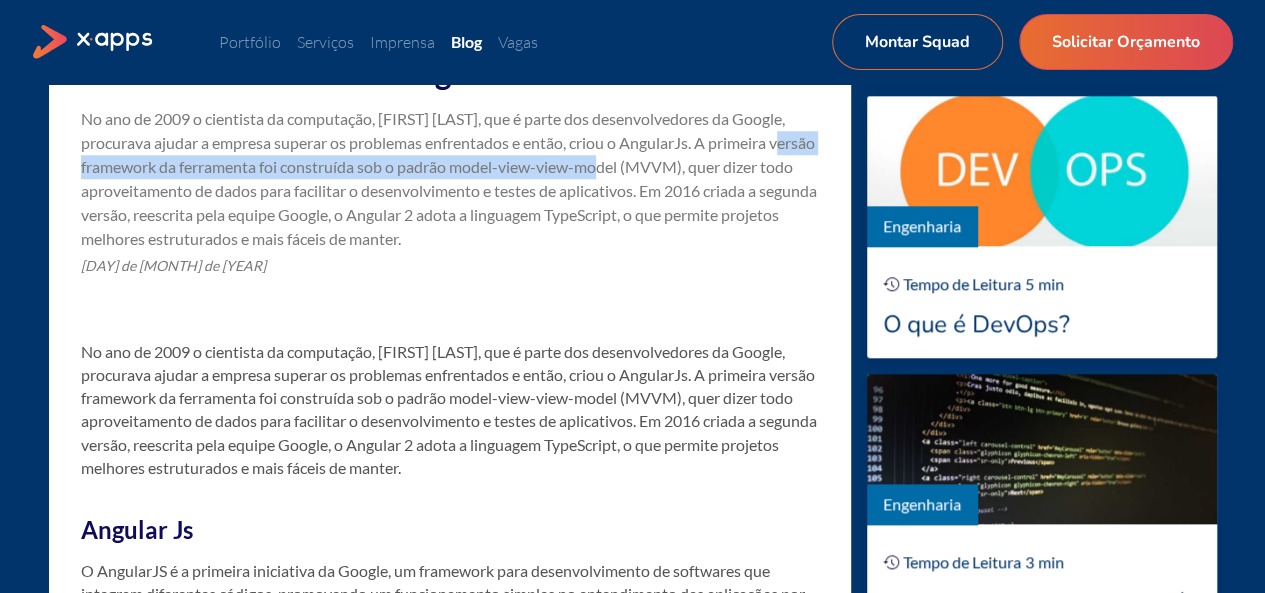 drag, startPoint x: 102, startPoint y: 170, endPoint x: 666, endPoint y: 171, distance: 564.0009 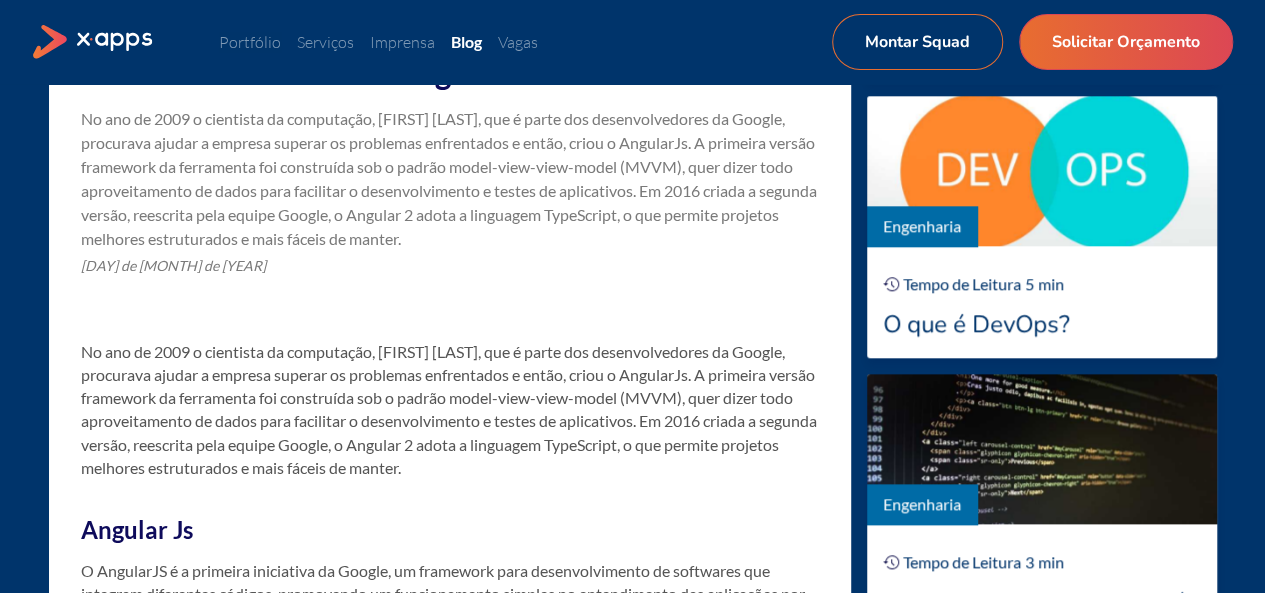 click on "No ano de 2009 o cientista da computação, [FIRST] [LAST], que é parte dos desenvolvedores da Google, procurava ajudar a empresa superar os problemas enfrentados e então, criou o AngularJs. A primeira versão framework da ferramenta foi construída sob o padrão model-view-view-model (MVVM), quer dizer todo aproveitamento de dados para facilitar o desenvolvimento e testes de aplicativos. Em 2016 criada a segunda versão, reescrita pela equipe Google, o Angular 2 adota a linguagem TypeScript, o que permite projetos melhores estruturados e mais fáceis de manter." at bounding box center [450, 179] 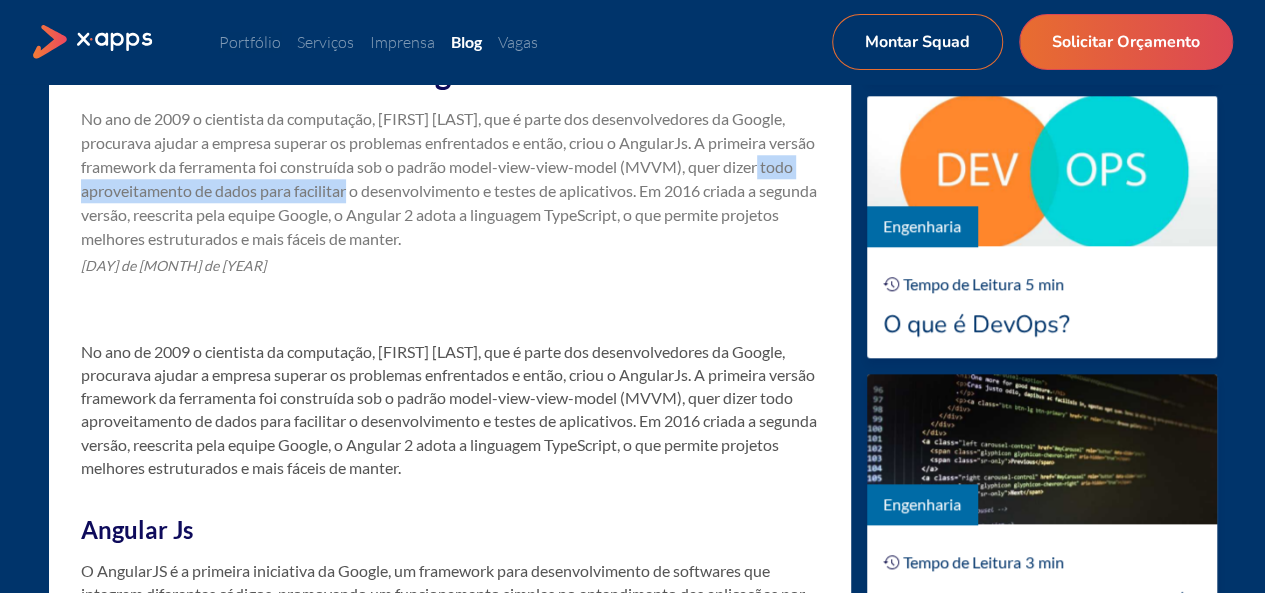 drag, startPoint x: 85, startPoint y: 193, endPoint x: 414, endPoint y: 183, distance: 329.15195 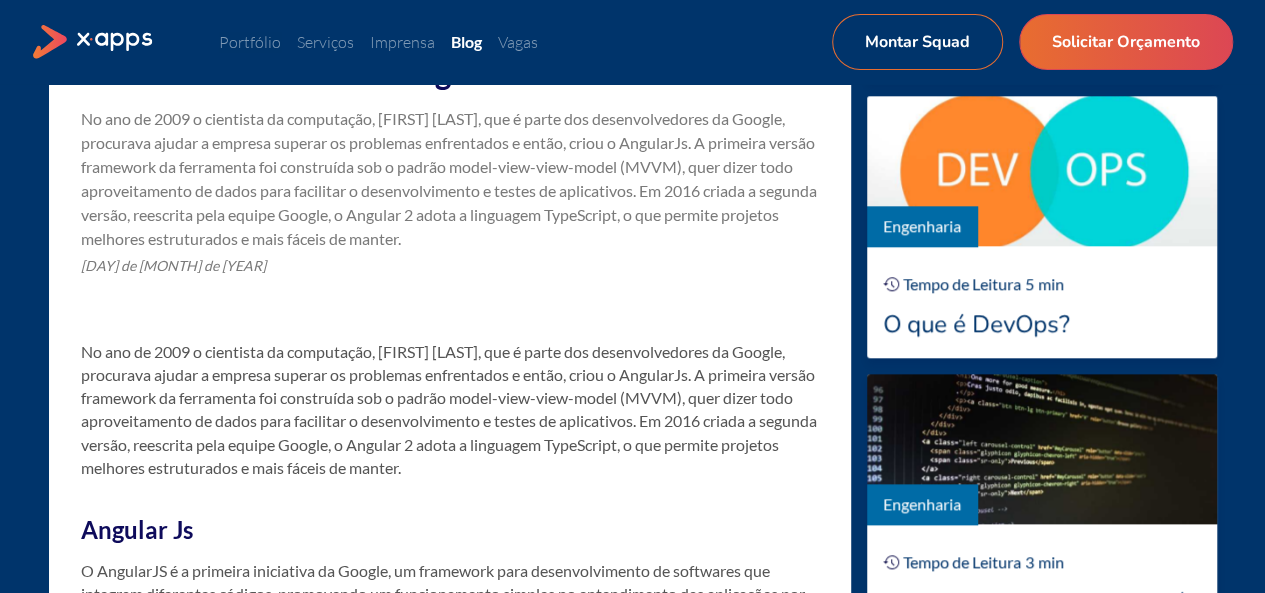 click on "No ano de 2009 o cientista da computação, [FIRST] [LAST], que é parte dos desenvolvedores da Google, procurava ajudar a empresa superar os problemas enfrentados e então, criou o AngularJs. A primeira versão framework da ferramenta foi construída sob o padrão model-view-view-model (MVVM), quer dizer todo aproveitamento de dados para facilitar o desenvolvimento e testes de aplicativos. Em 2016 criada a segunda versão, reescrita pela equipe Google, o Angular 2 adota a linguagem TypeScript, o que permite projetos melhores estruturados e mais fáceis de manter." at bounding box center (450, 179) 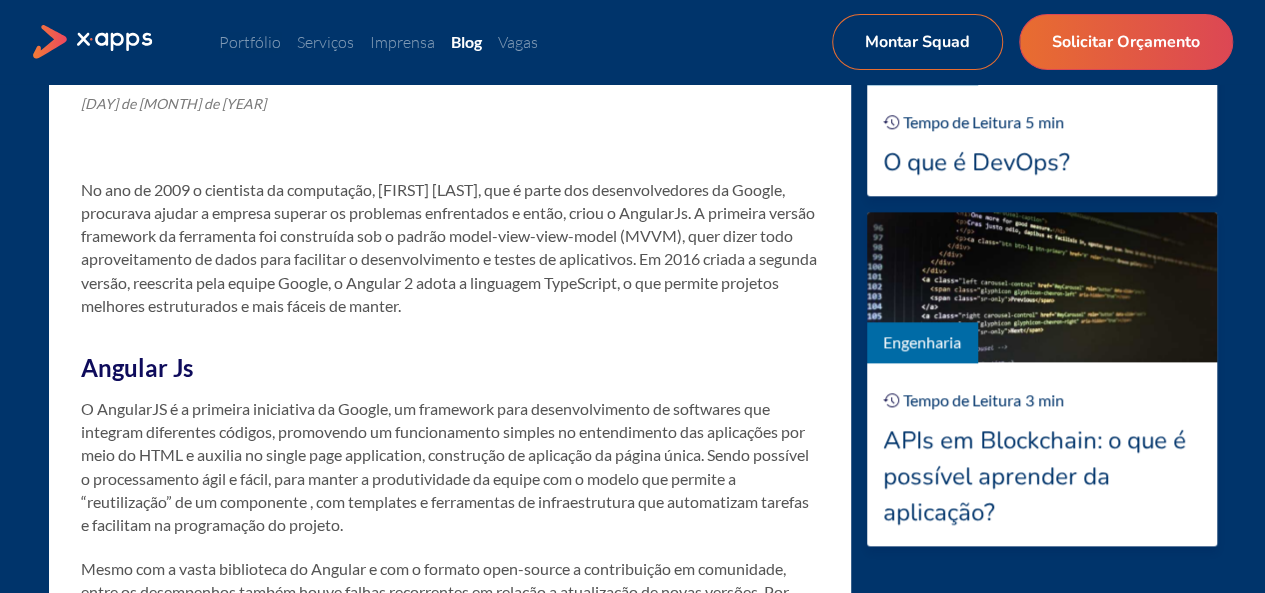 scroll, scrollTop: 1100, scrollLeft: 0, axis: vertical 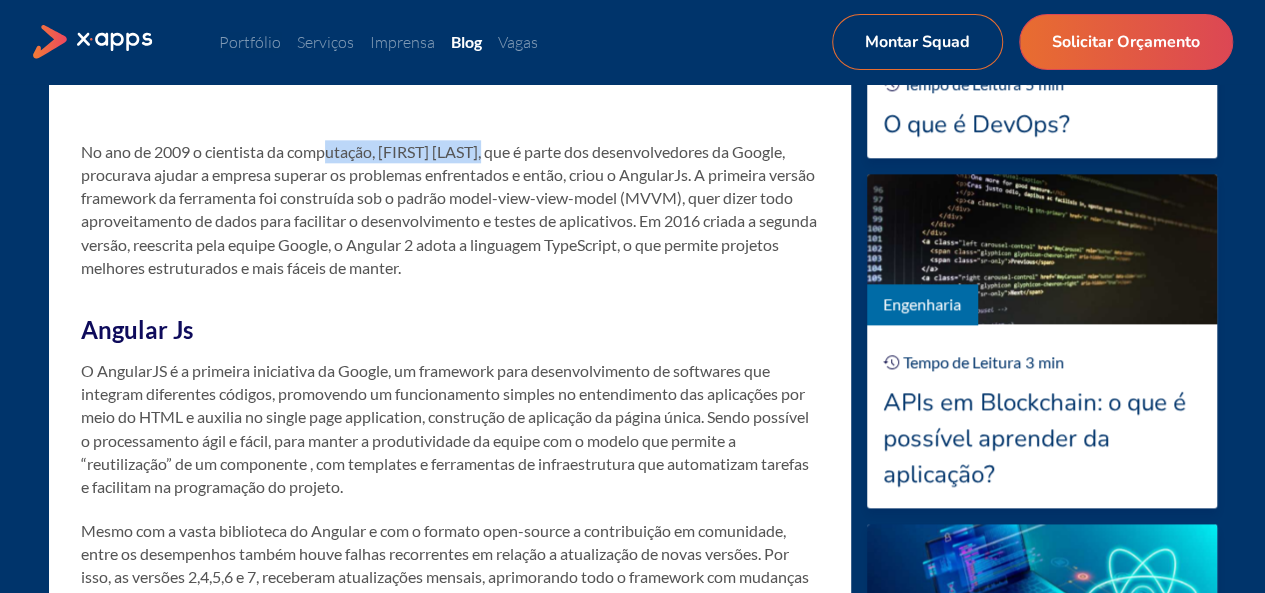 drag, startPoint x: 328, startPoint y: 160, endPoint x: 498, endPoint y: 162, distance: 170.01176 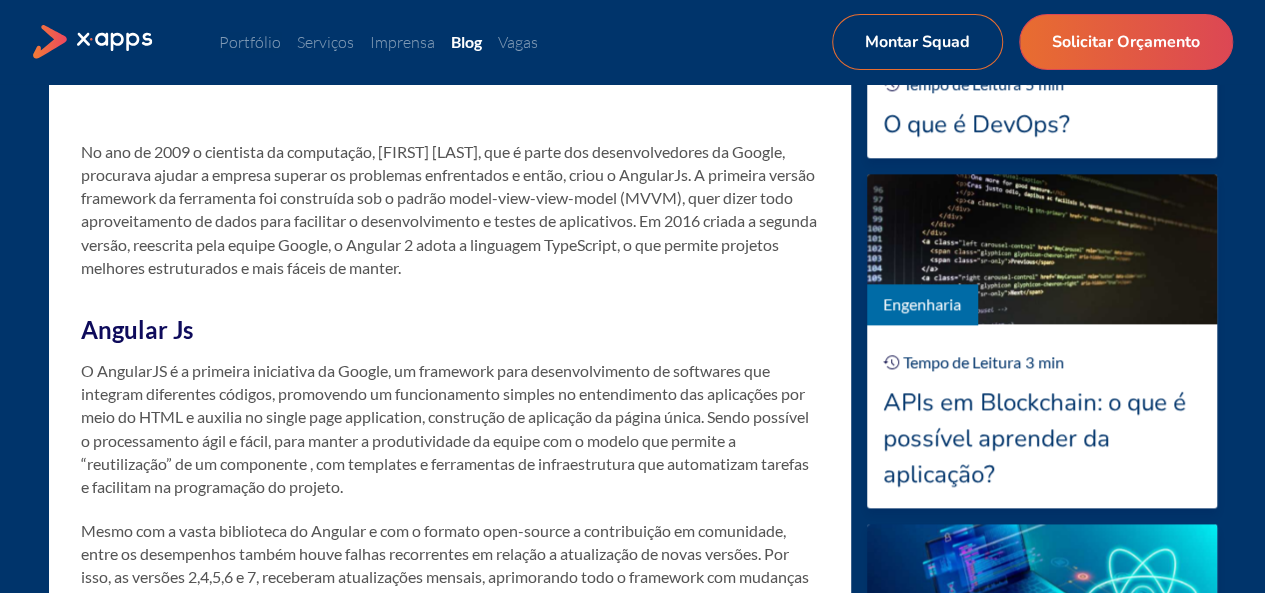 click on "No ano de 2009 o cientista da computação, [FIRST] [LAST], que é parte dos desenvolvedores da Google, procurava ajudar a empresa superar os problemas enfrentados e então, criou o AngularJs. A primeira versão framework da ferramenta foi construída sob o padrão model-view-view-model (MVVM), quer dizer todo aproveitamento de dados para facilitar o desenvolvimento e testes de aplicativos. Em 2016 criada a segunda versão, reescrita pela equipe Google, o Angular 2 adota a linguagem TypeScript, o que permite projetos melhores estruturados e mais fáceis de manter." at bounding box center (450, 209) 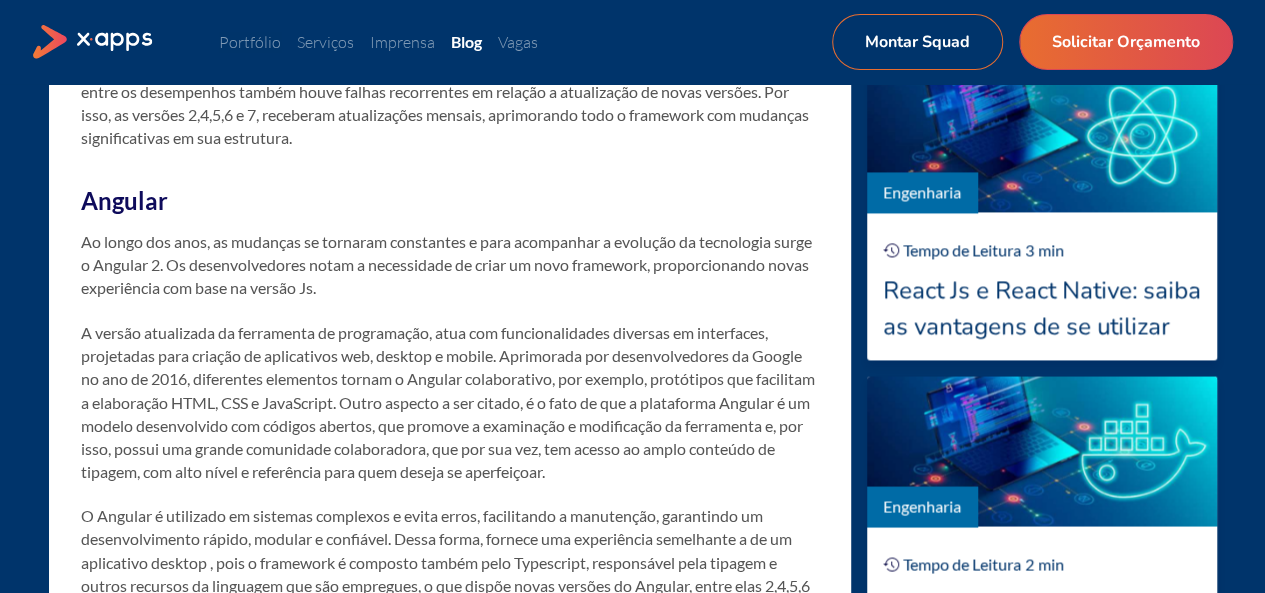 scroll, scrollTop: 1600, scrollLeft: 0, axis: vertical 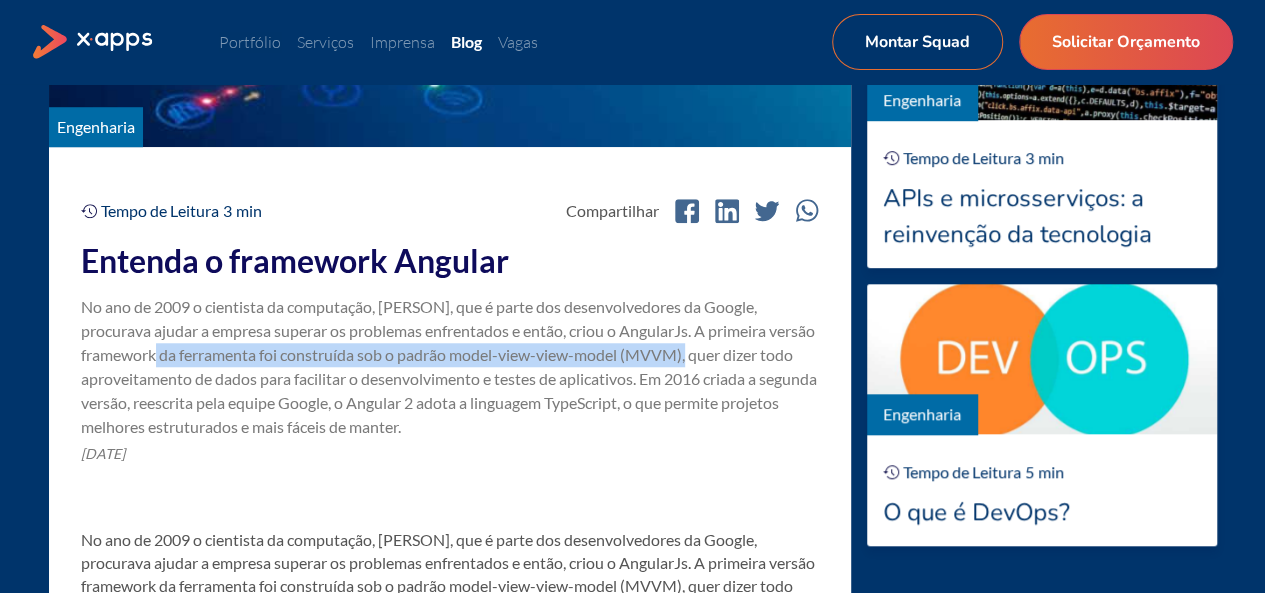 drag, startPoint x: 176, startPoint y: 357, endPoint x: 714, endPoint y: 357, distance: 538 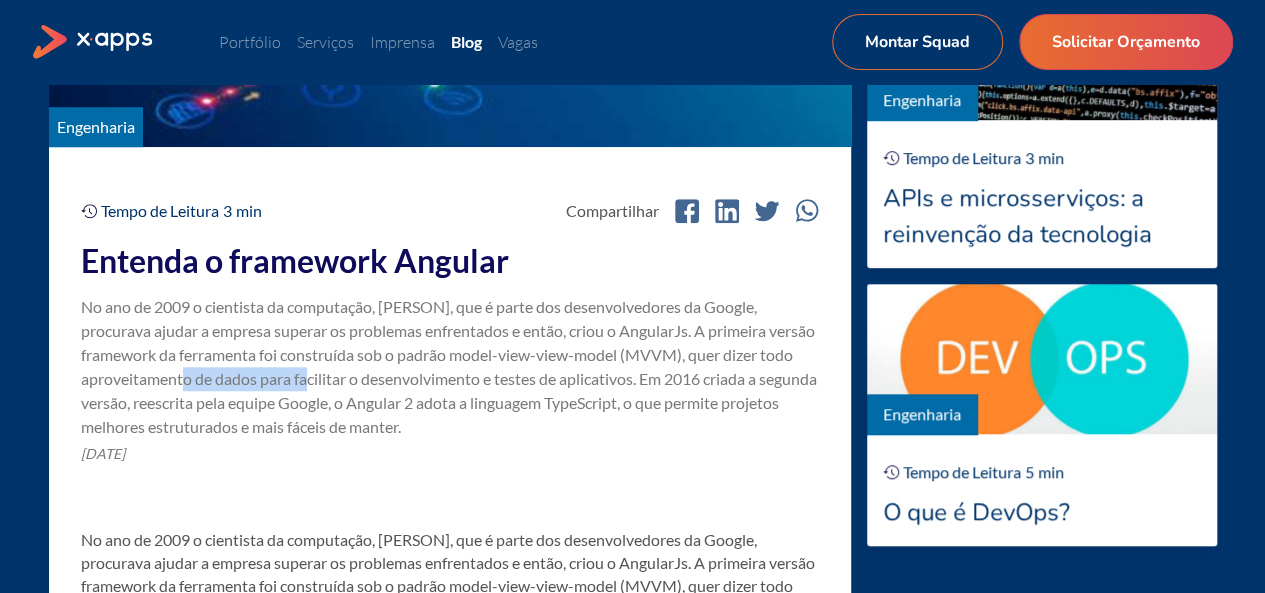 drag, startPoint x: 181, startPoint y: 383, endPoint x: 320, endPoint y: 375, distance: 139.23003 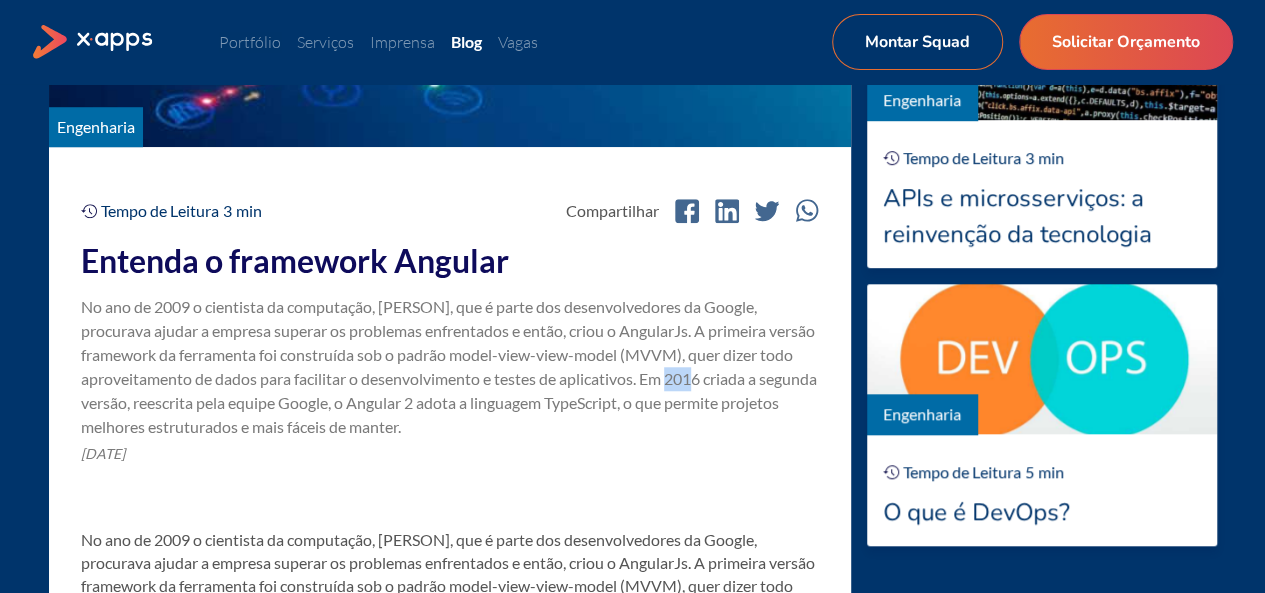 drag, startPoint x: 679, startPoint y: 385, endPoint x: 705, endPoint y: 386, distance: 26.019224 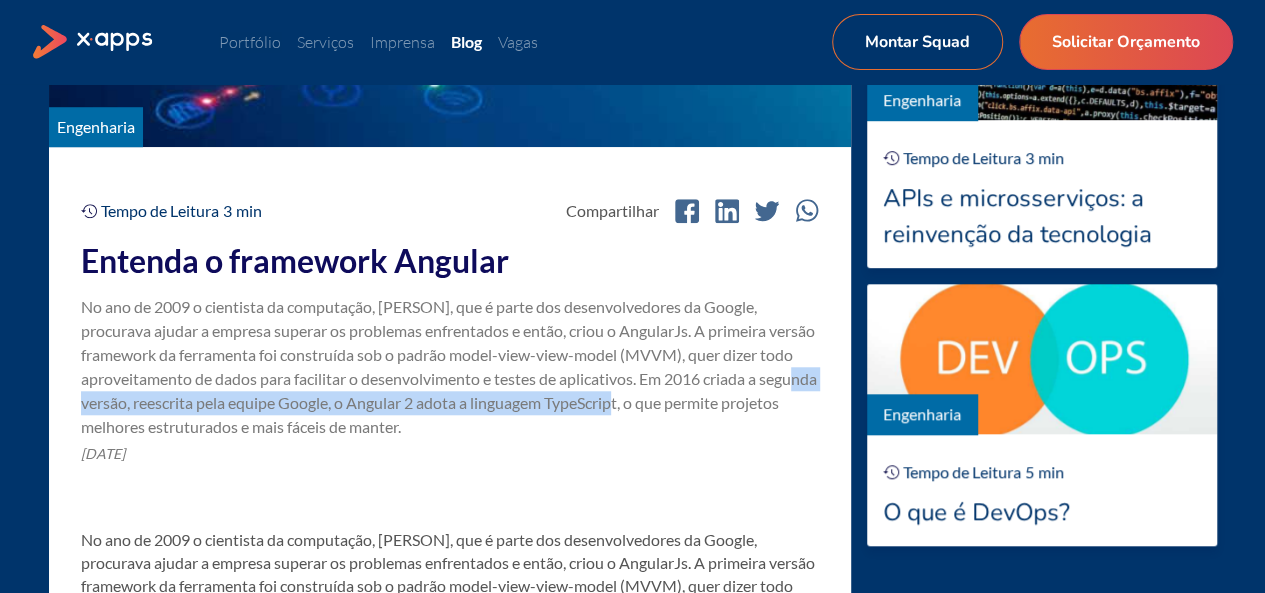 drag, startPoint x: 80, startPoint y: 404, endPoint x: 651, endPoint y: 399, distance: 571.0219 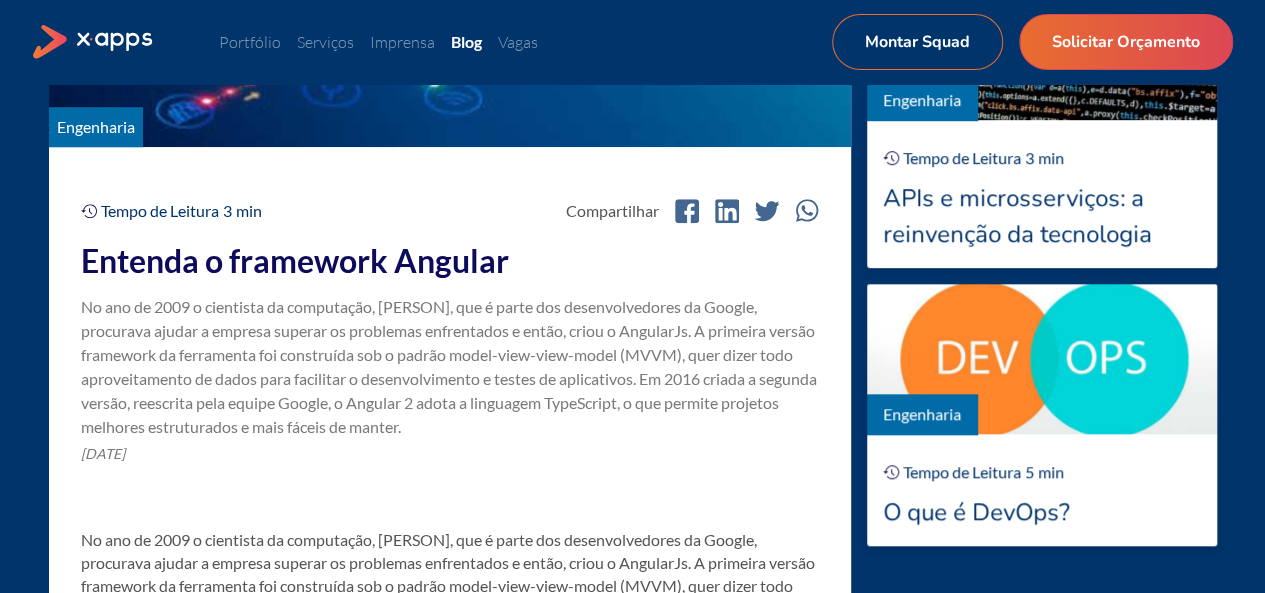 click on "No ano de 2009 o cientista da computação, [FIRST] [LAST], que é parte dos desenvolvedores da Google, procurava ajudar a empresa superar os problemas enfrentados e então, criou o AngularJs. A primeira versão framework da ferramenta foi construída sob o padrão model-view-view-model (MVVM), quer dizer todo aproveitamento de dados para facilitar o desenvolvimento e testes de aplicativos. Em 2016 criada a segunda versão, reescrita pela equipe Google, o Angular 2 adota a linguagem TypeScript, o que permite projetos melhores estruturados e mais fáceis de manter." at bounding box center [450, 367] 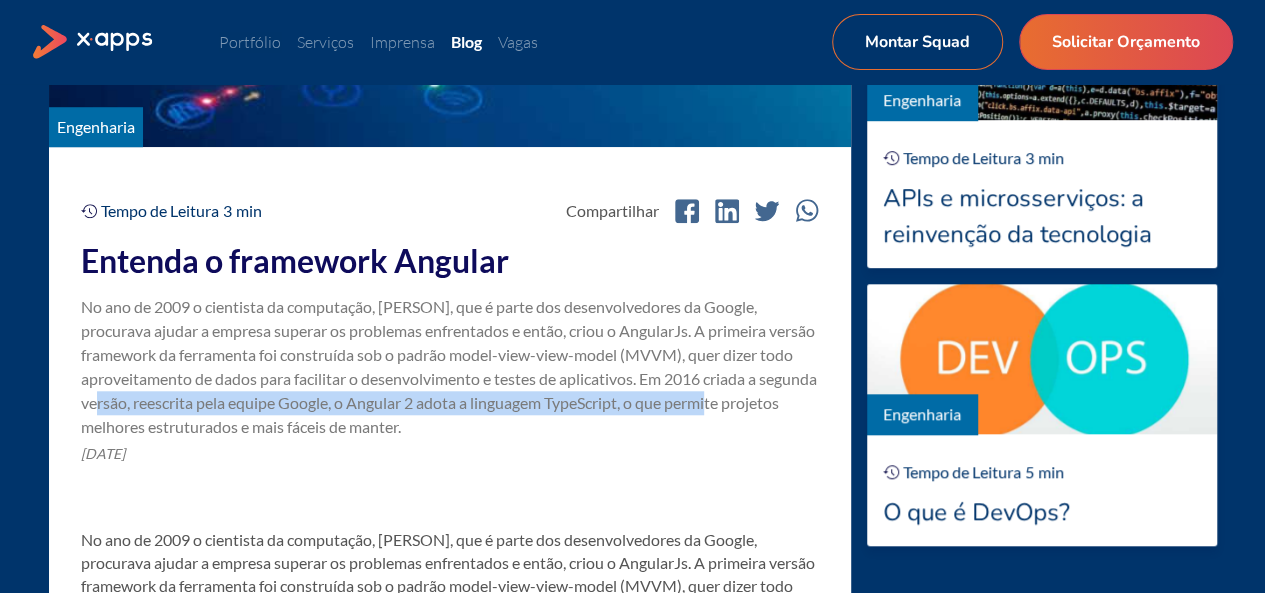 drag, startPoint x: 131, startPoint y: 403, endPoint x: 746, endPoint y: 411, distance: 615.052 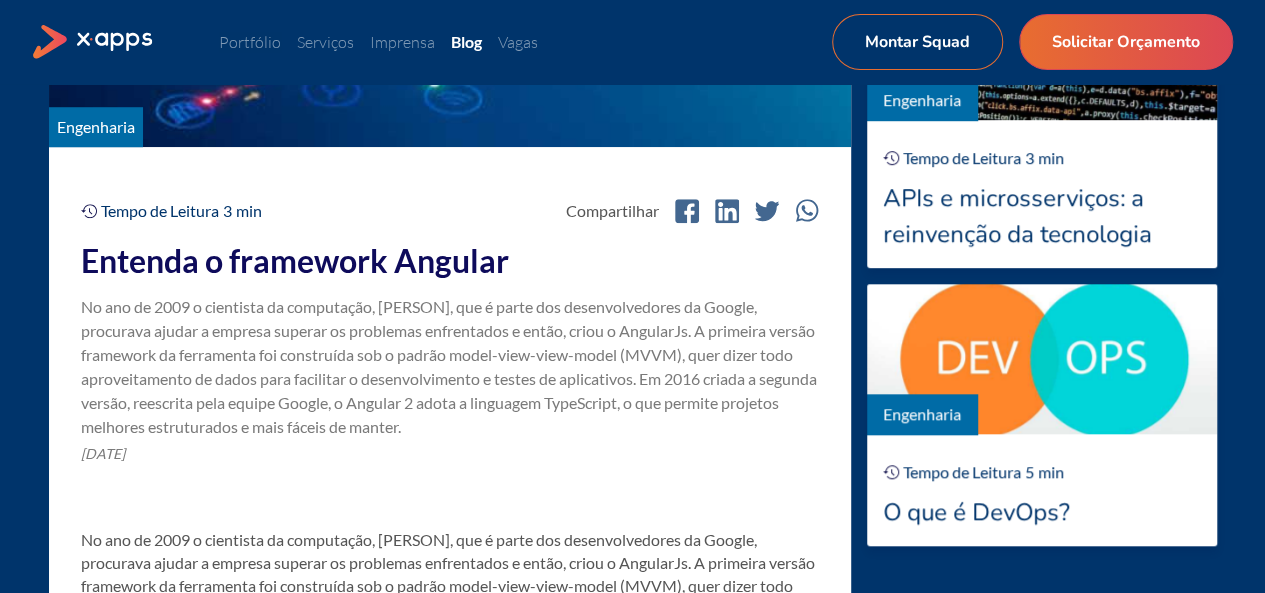 click on "No ano de 2009 o cientista da computação, [FIRST] [LAST], que é parte dos desenvolvedores da Google, procurava ajudar a empresa superar os problemas enfrentados e então, criou o AngularJs. A primeira versão framework da ferramenta foi construída sob o padrão model-view-view-model (MVVM), quer dizer todo aproveitamento de dados para facilitar o desenvolvimento e testes de aplicativos. Em 2016 criada a segunda versão, reescrita pela equipe Google, o Angular 2 adota a linguagem TypeScript, o que permite projetos melhores estruturados e mais fáceis de manter." at bounding box center [450, 367] 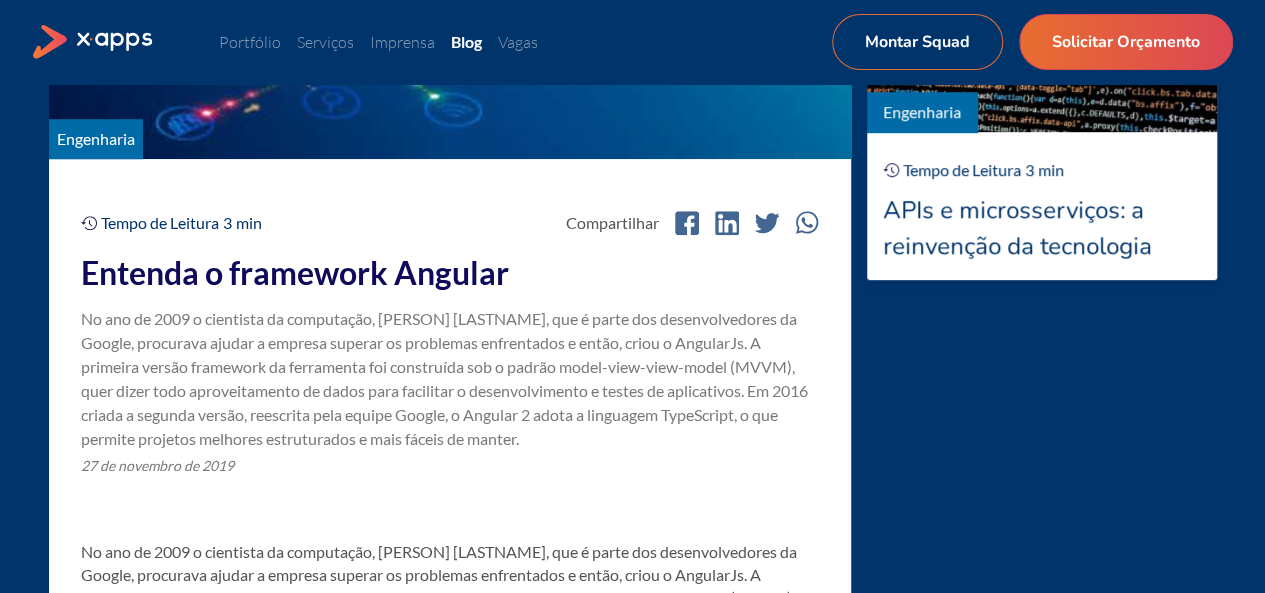scroll, scrollTop: 0, scrollLeft: 0, axis: both 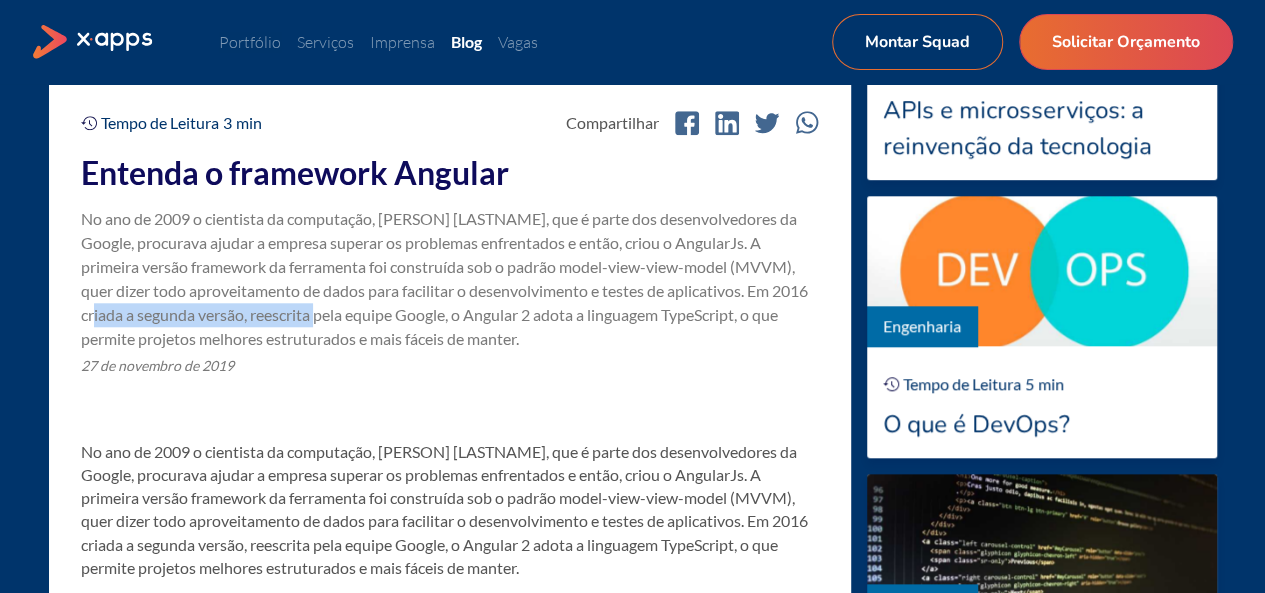 drag, startPoint x: 82, startPoint y: 315, endPoint x: 382, endPoint y: 312, distance: 300.015 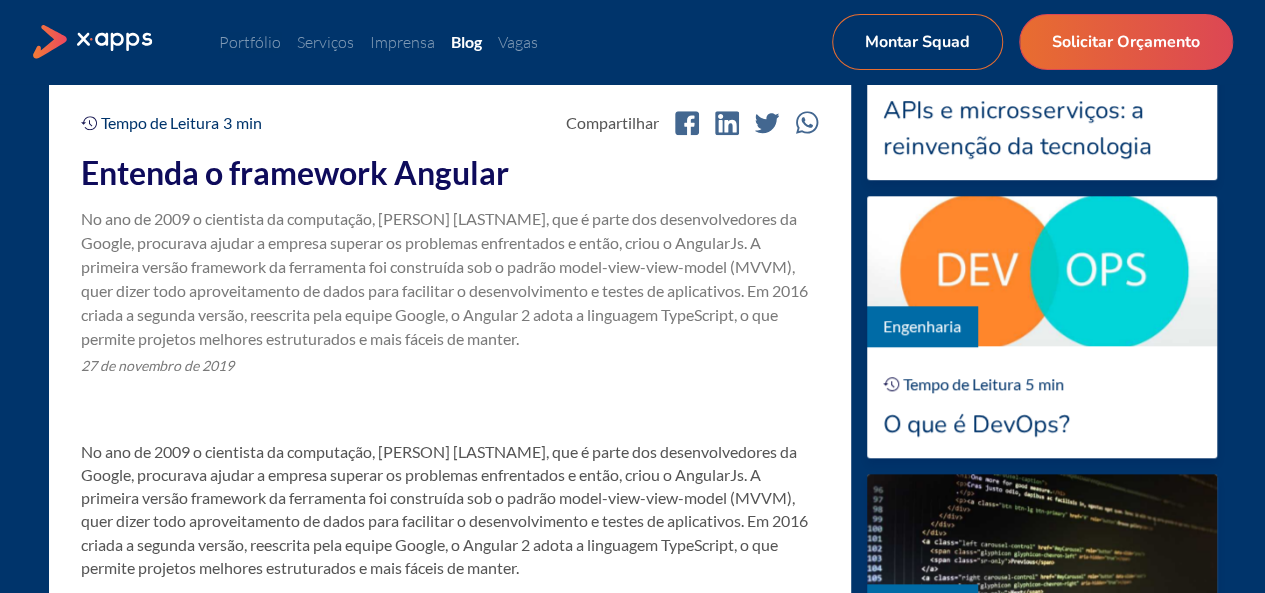 click on "No ano de 2009 o cientista da computação, [PERSON], que é parte dos desenvolvedores da Google, procurava ajudar a empresa superar os problemas enfrentados e então, criou o AngularJs. A primeira versão framework da ferramenta foi construída sob o padrão model-view-view-model (MVVM), quer dizer todo aproveitamento de dados para facilitar o desenvolvimento e testes de aplicativos. Em 2016 criada a segunda versão, reescrita pela equipe Google, o Angular 2 adota a linguagem TypeScript, o que permite projetos melhores estruturados e mais fáceis de manter." at bounding box center [450, 279] 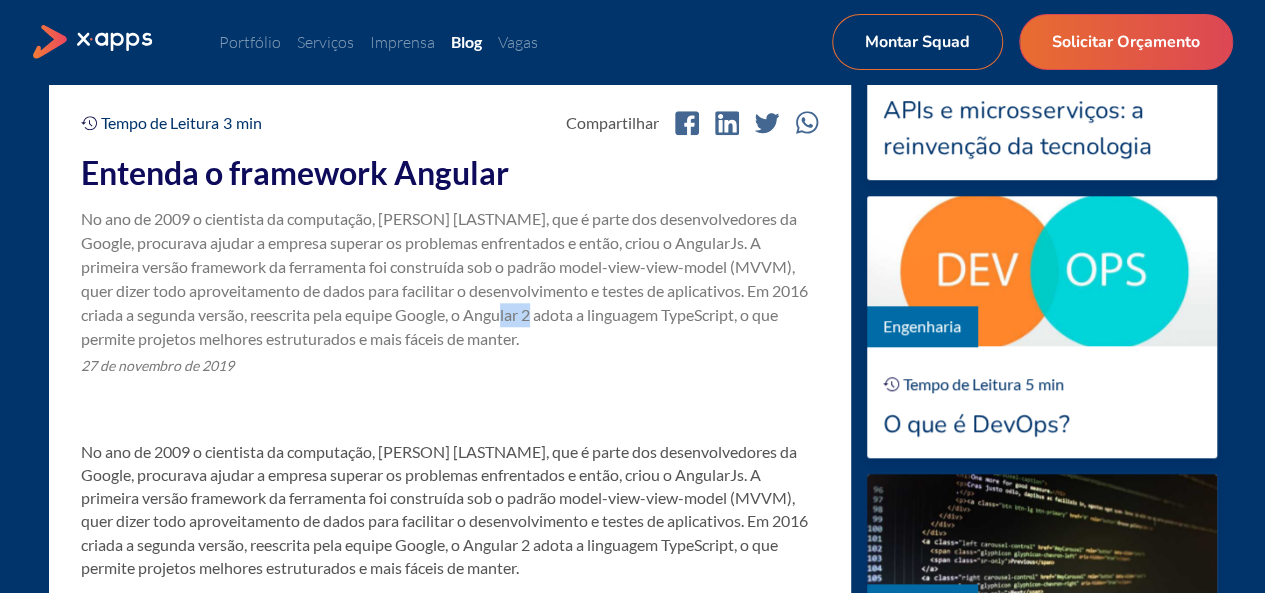 drag, startPoint x: 487, startPoint y: 318, endPoint x: 530, endPoint y: 315, distance: 43.104523 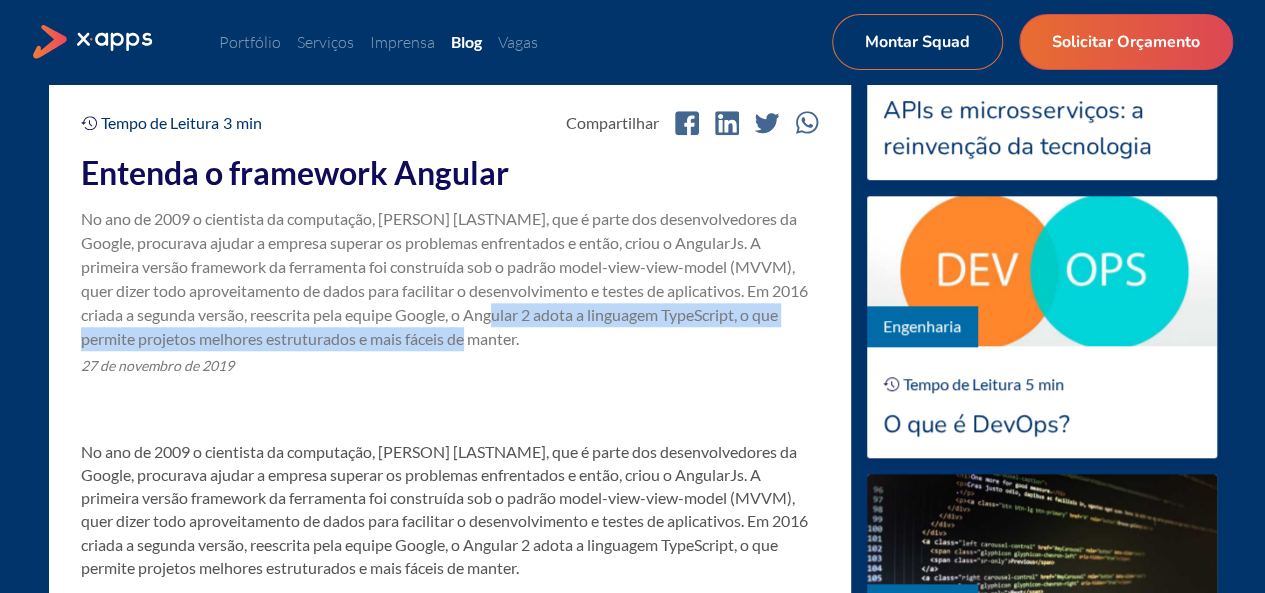 drag, startPoint x: 482, startPoint y: 315, endPoint x: 464, endPoint y: 332, distance: 24.758837 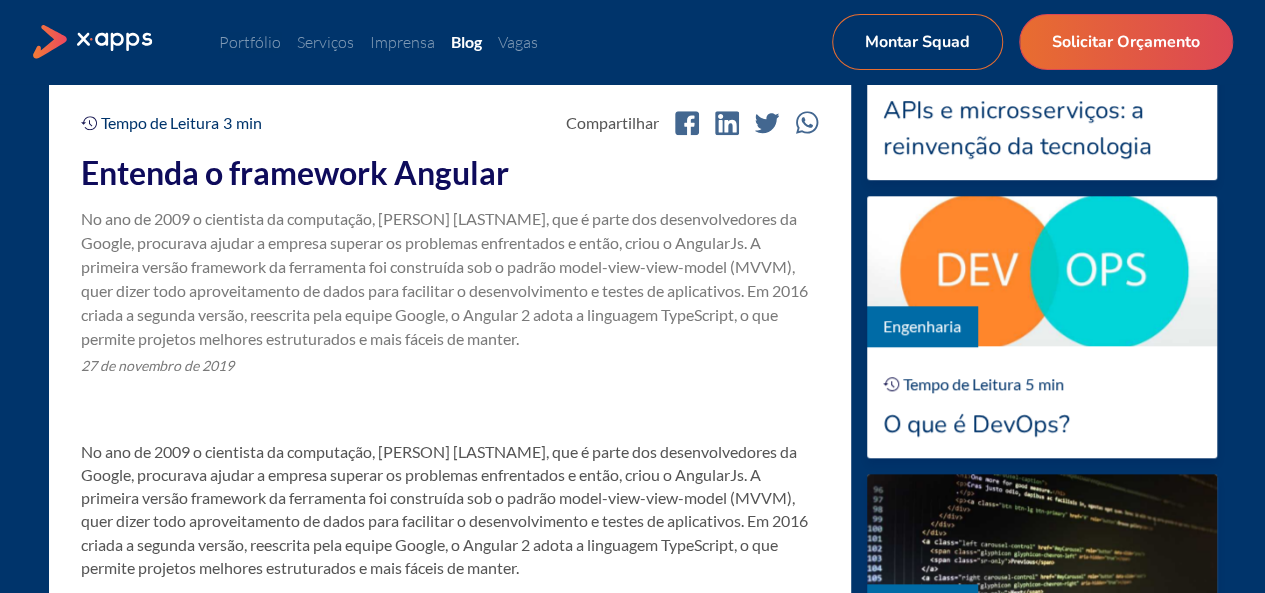 click on "No ano de 2009 o cientista da computação, [FIRST] [LAST], que é parte dos desenvolvedores da Google, procurava ajudar a empresa superar os problemas enfrentados e então, criou o AngularJs. A primeira versão framework da ferramenta foi construída sob o padrão model-view-view-model (MVVM), quer dizer todo aproveitamento de dados para facilitar o desenvolvimento e testes de aplicativos. Em 2016 criada a segunda versão, reescrita pela equipe Google, o Angular 2 adota a linguagem TypeScript, o que permite projetos melhores estruturados e mais fáceis de manter." at bounding box center [450, 279] 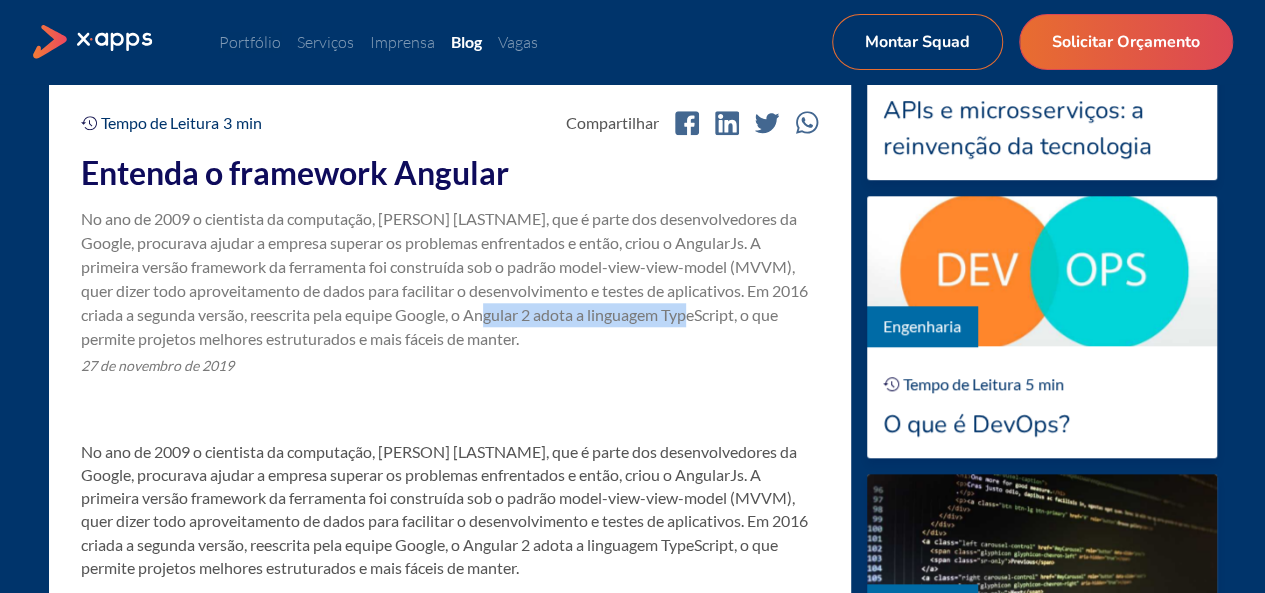 drag, startPoint x: 479, startPoint y: 315, endPoint x: 686, endPoint y: 315, distance: 207 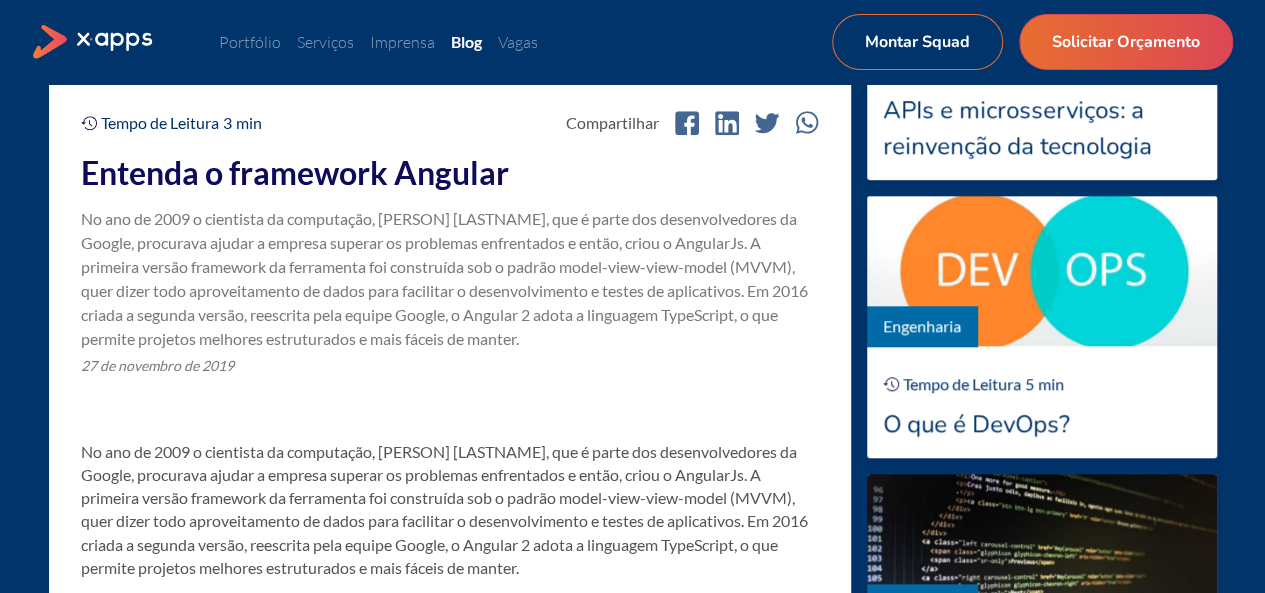 click on "No ano de 2009 o cientista da computação, [FIRST] [LAST], que é parte dos desenvolvedores da Google, procurava ajudar a empresa superar os problemas enfrentados e então, criou o AngularJs. A primeira versão framework da ferramenta foi construída sob o padrão model-view-view-model (MVVM), quer dizer todo aproveitamento de dados para facilitar o desenvolvimento e testes de aplicativos. Em 2016 criada a segunda versão, reescrita pela equipe Google, o Angular 2 adota a linguagem TypeScript, o que permite projetos melhores estruturados e mais fáceis de manter." at bounding box center (450, 279) 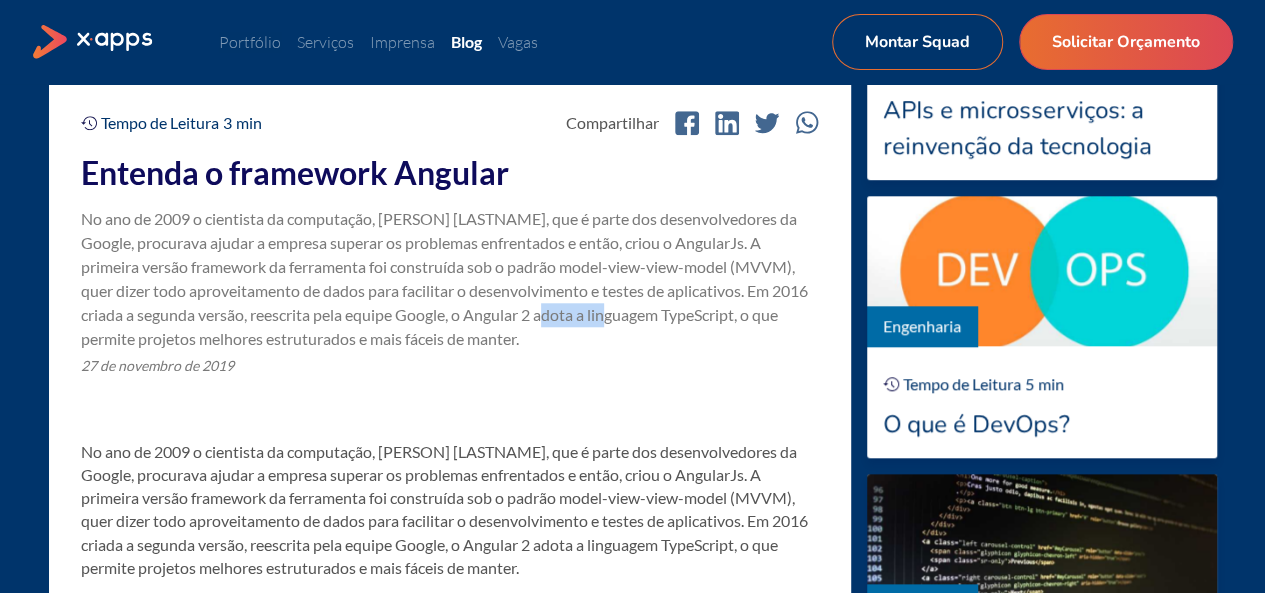 click on "No ano de 2009 o cientista da computação, [FIRST] [LAST], que é parte dos desenvolvedores da Google, procurava ajudar a empresa superar os problemas enfrentados e então, criou o AngularJs. A primeira versão framework da ferramenta foi construída sob o padrão model-view-view-model (MVVM), quer dizer todo aproveitamento de dados para facilitar o desenvolvimento e testes de aplicativos. Em 2016 criada a segunda versão, reescrita pela equipe Google, o Angular 2 adota a linguagem TypeScript, o que permite projetos melhores estruturados e mais fáceis de manter." at bounding box center (450, 279) 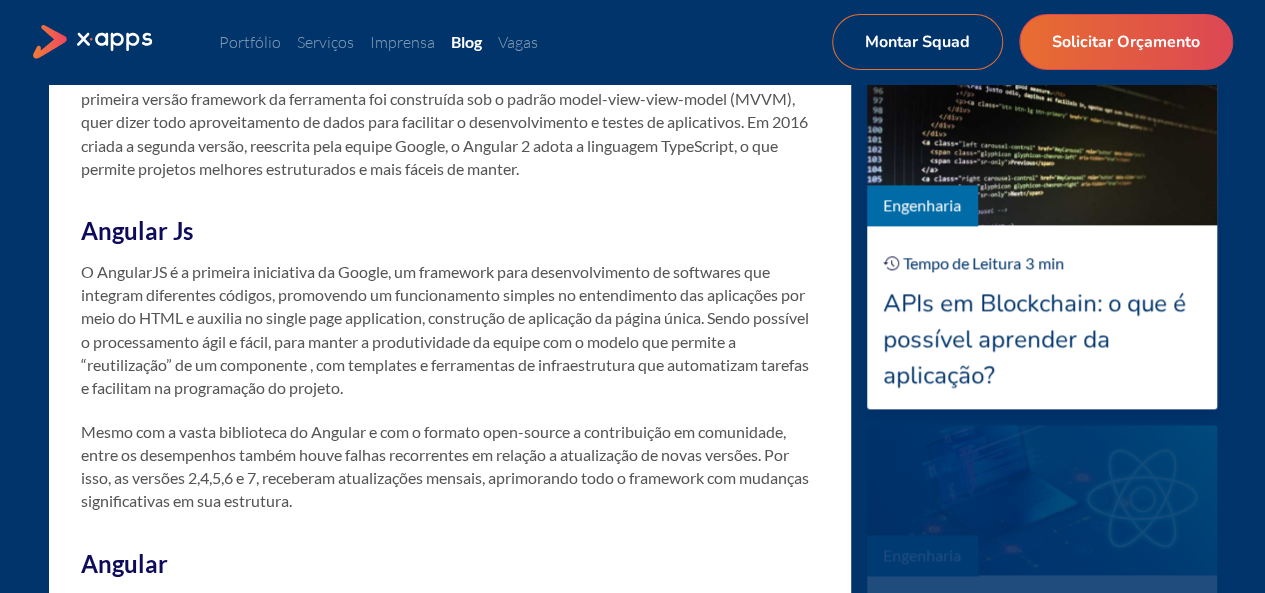 scroll, scrollTop: 1100, scrollLeft: 0, axis: vertical 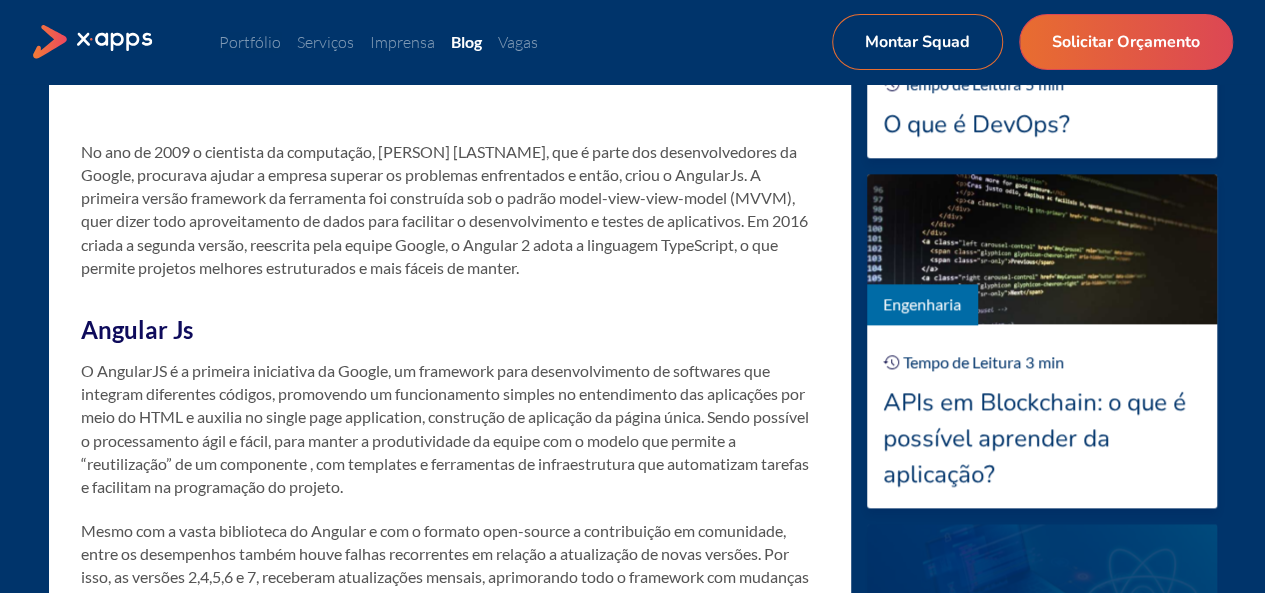 click on "No ano de 2009 o cientista da computação, [FIRST] [LAST], que é parte dos desenvolvedores da Google, procurava ajudar a empresa superar os problemas enfrentados e então, criou o AngularJs. A primeira versão framework da ferramenta foi construída sob o padrão model-view-view-model (MVVM), quer dizer todo aproveitamento de dados para facilitar o desenvolvimento e testes de aplicativos. Em 2016 criada a segunda versão, reescrita pela equipe Google, o Angular 2 adota a linguagem TypeScript, o que permite projetos melhores estruturados e mais fáceis de manter." at bounding box center (450, 209) 